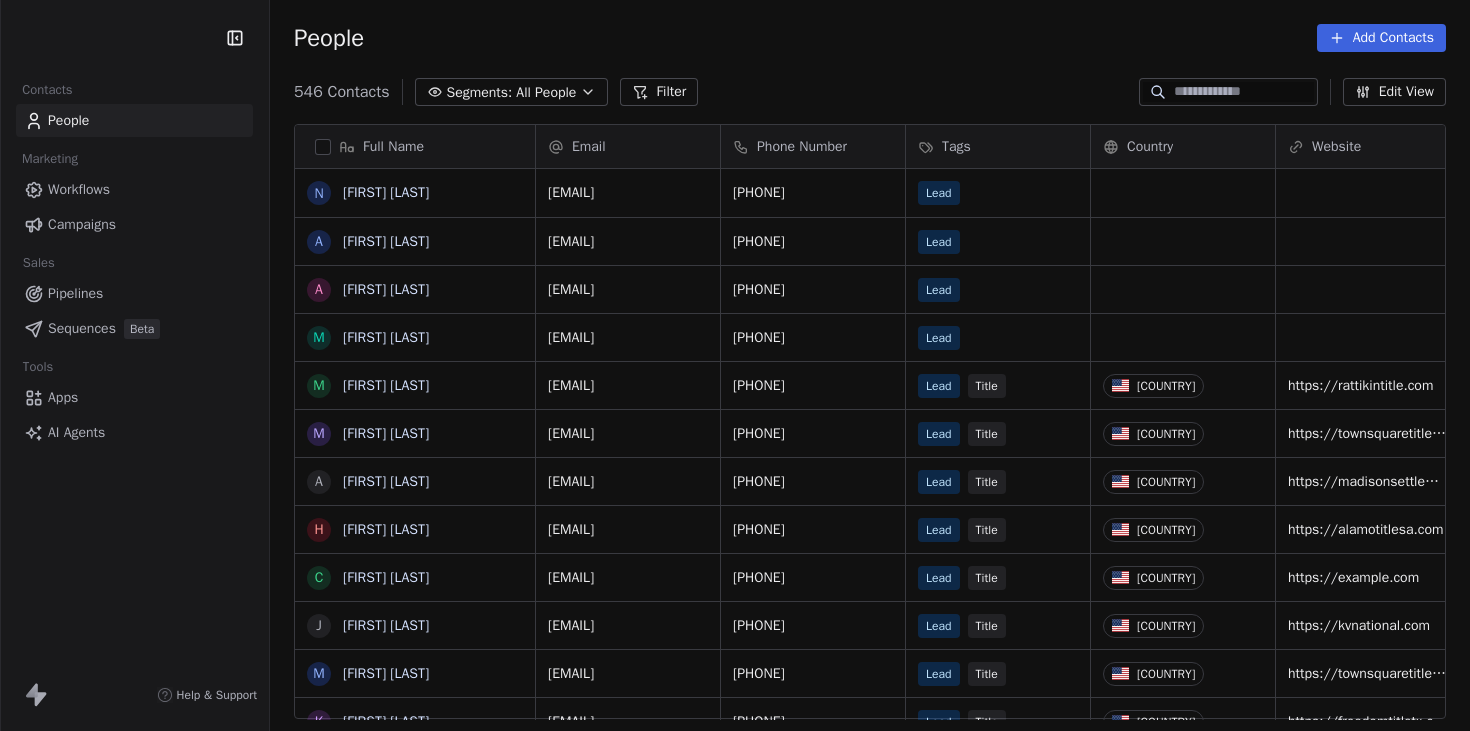 scroll, scrollTop: 0, scrollLeft: 0, axis: both 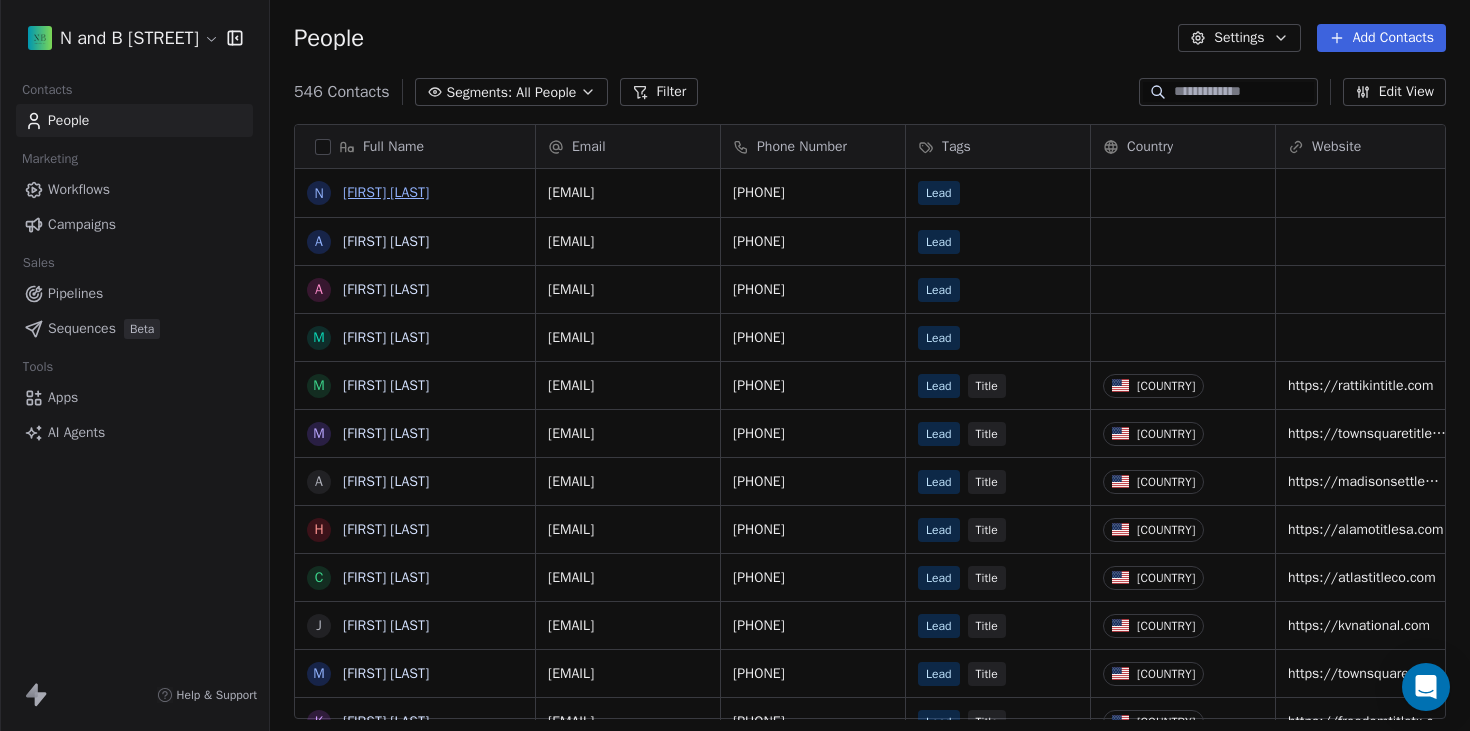 click on "Naz Bass" at bounding box center [386, 192] 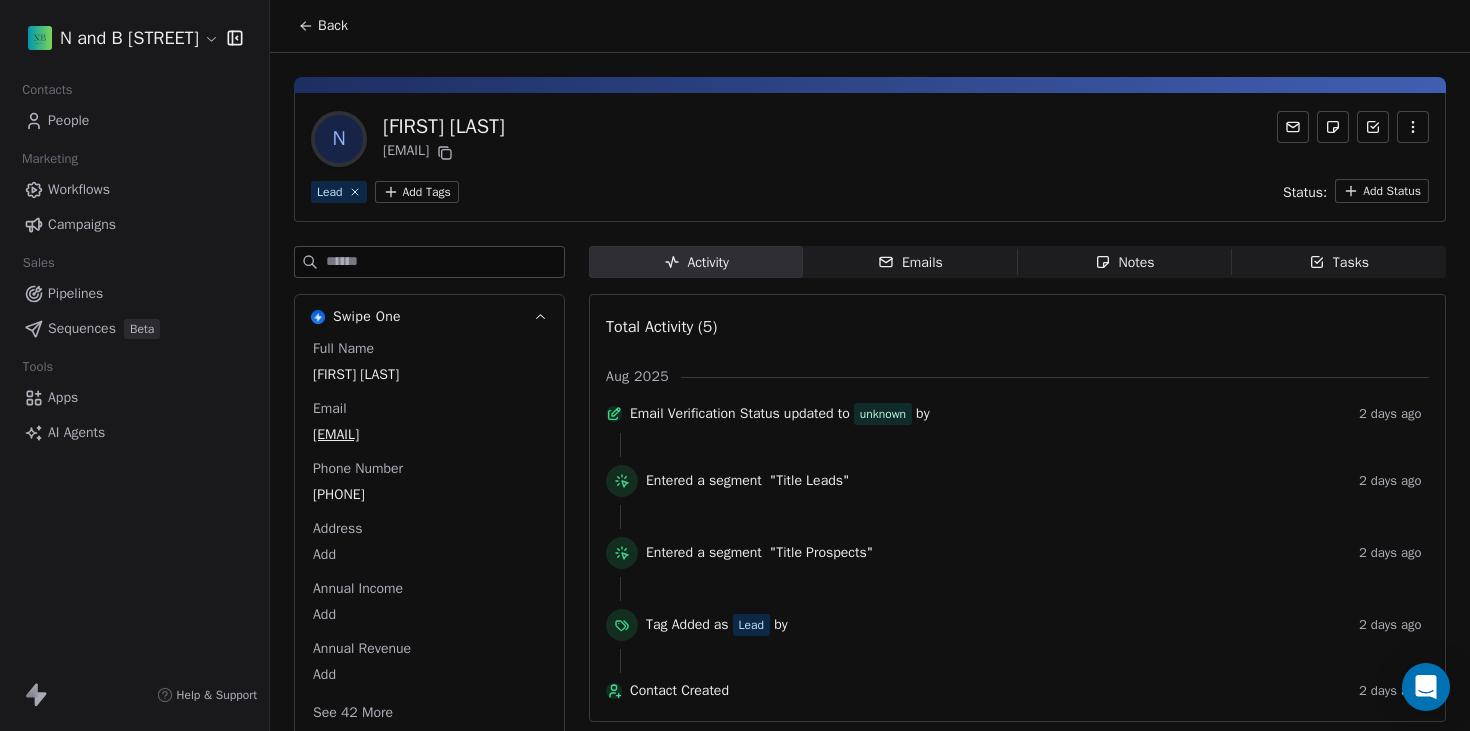 click at bounding box center [1413, 127] 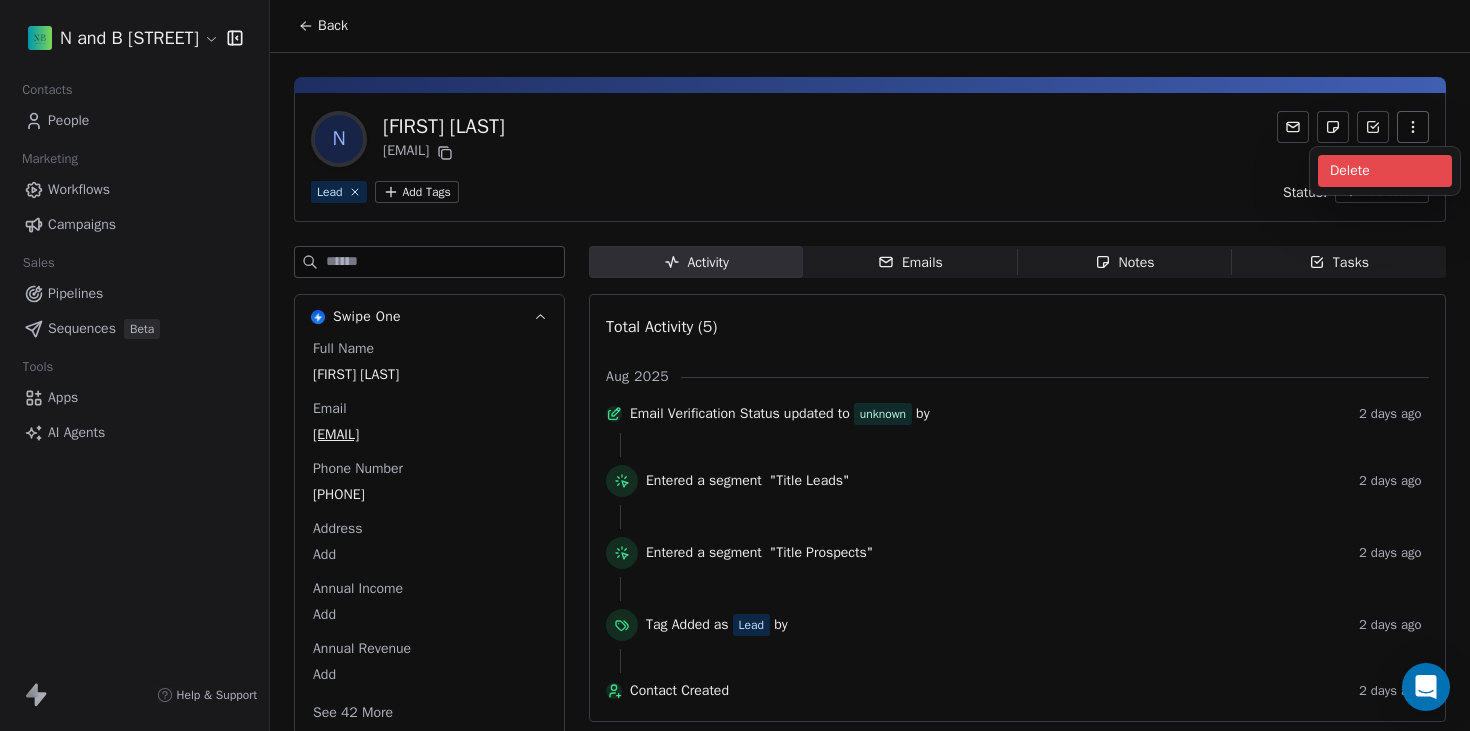click on "Delete" at bounding box center (1385, 171) 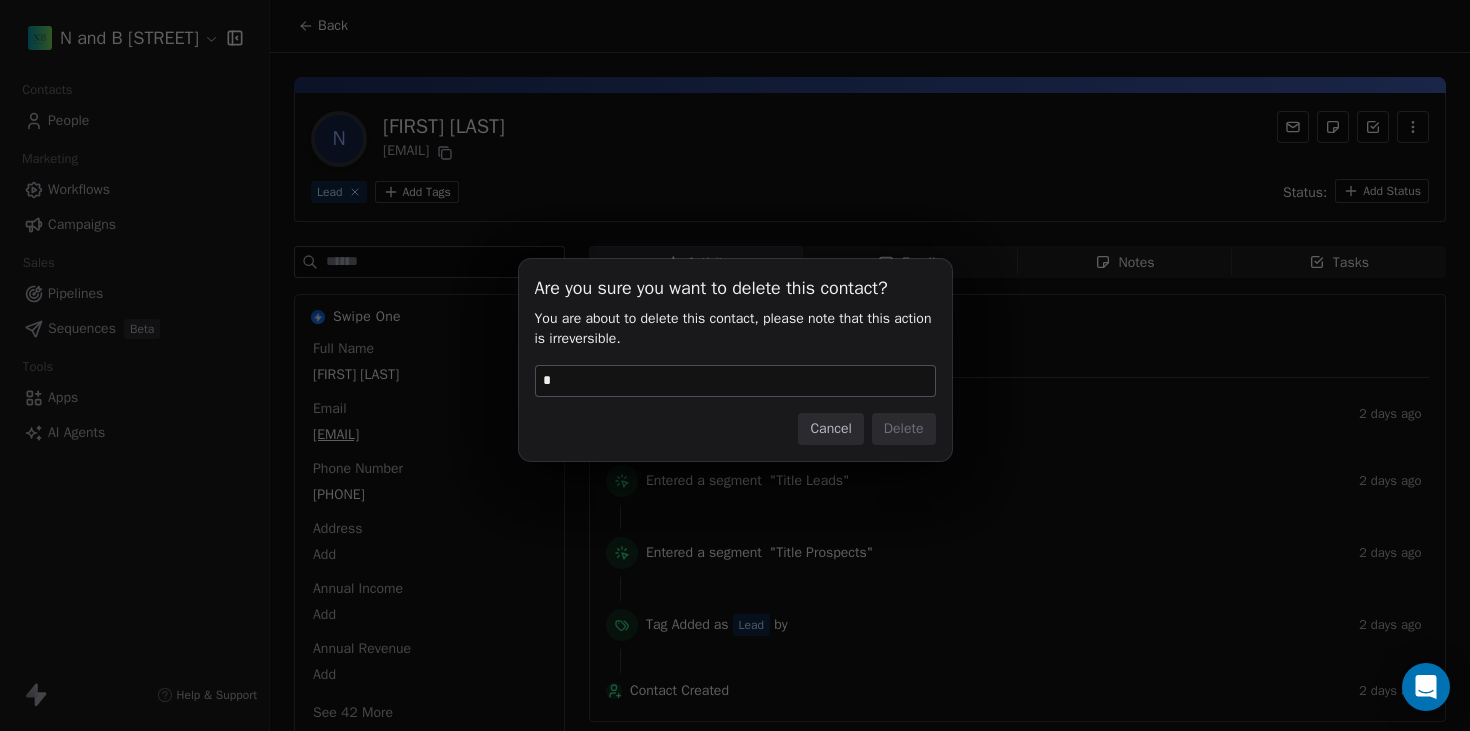 type on "******" 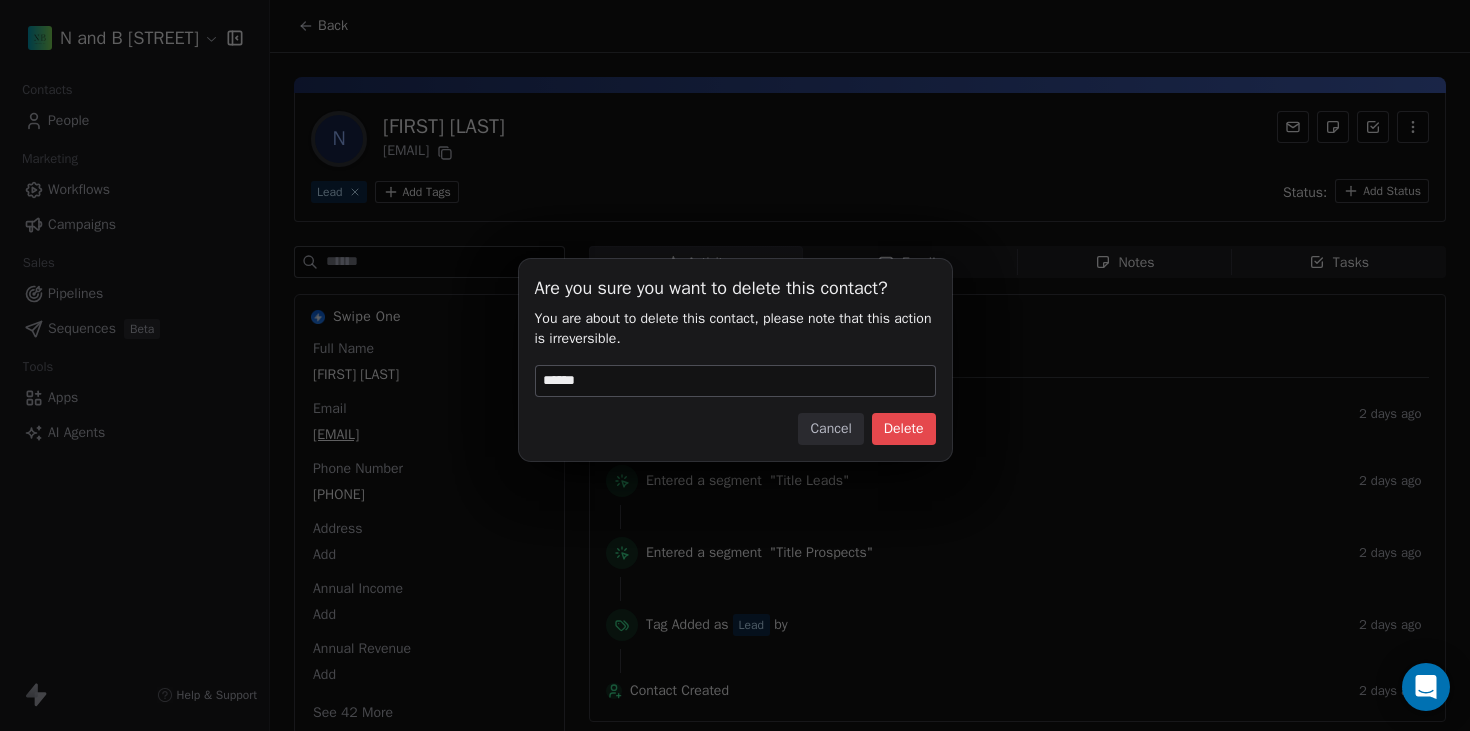 click on "Delete" at bounding box center (904, 429) 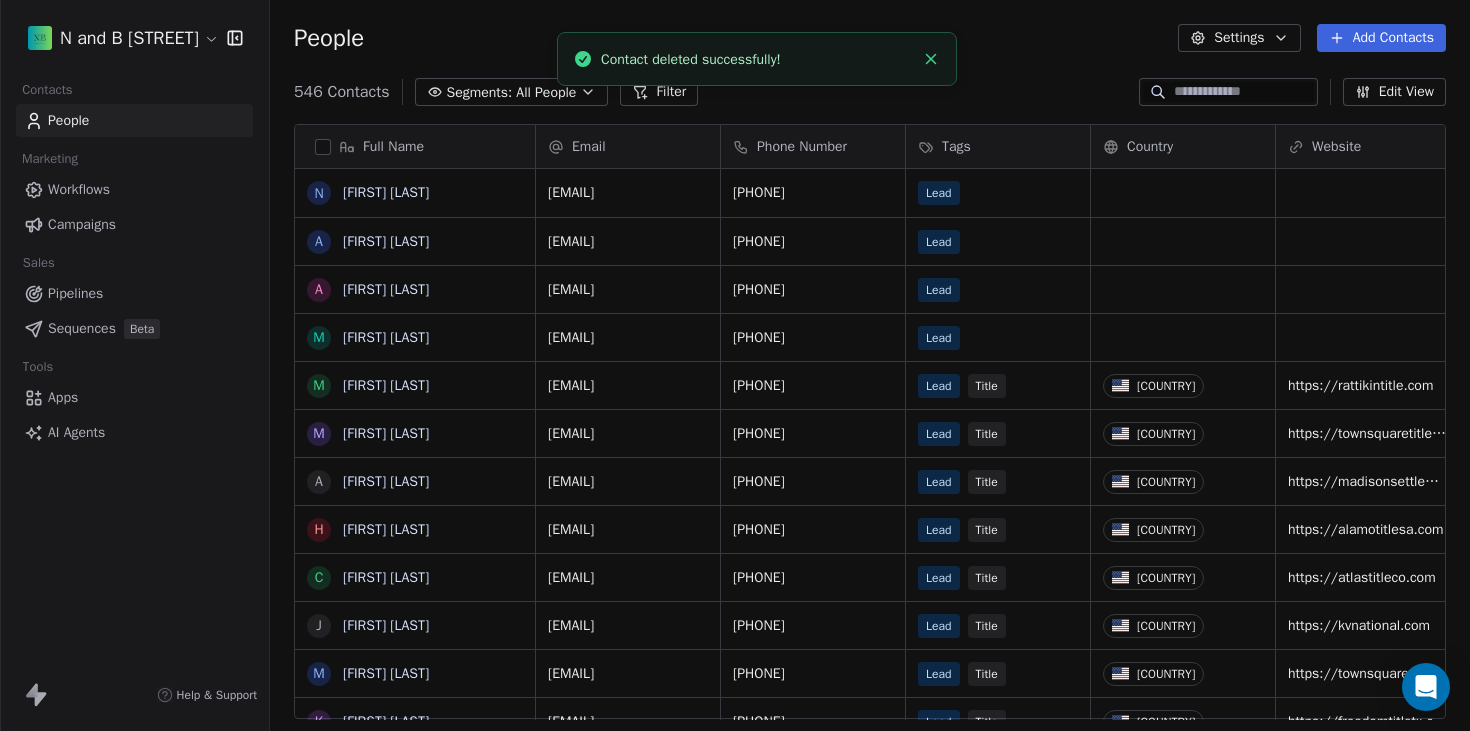 scroll, scrollTop: 0, scrollLeft: 1, axis: horizontal 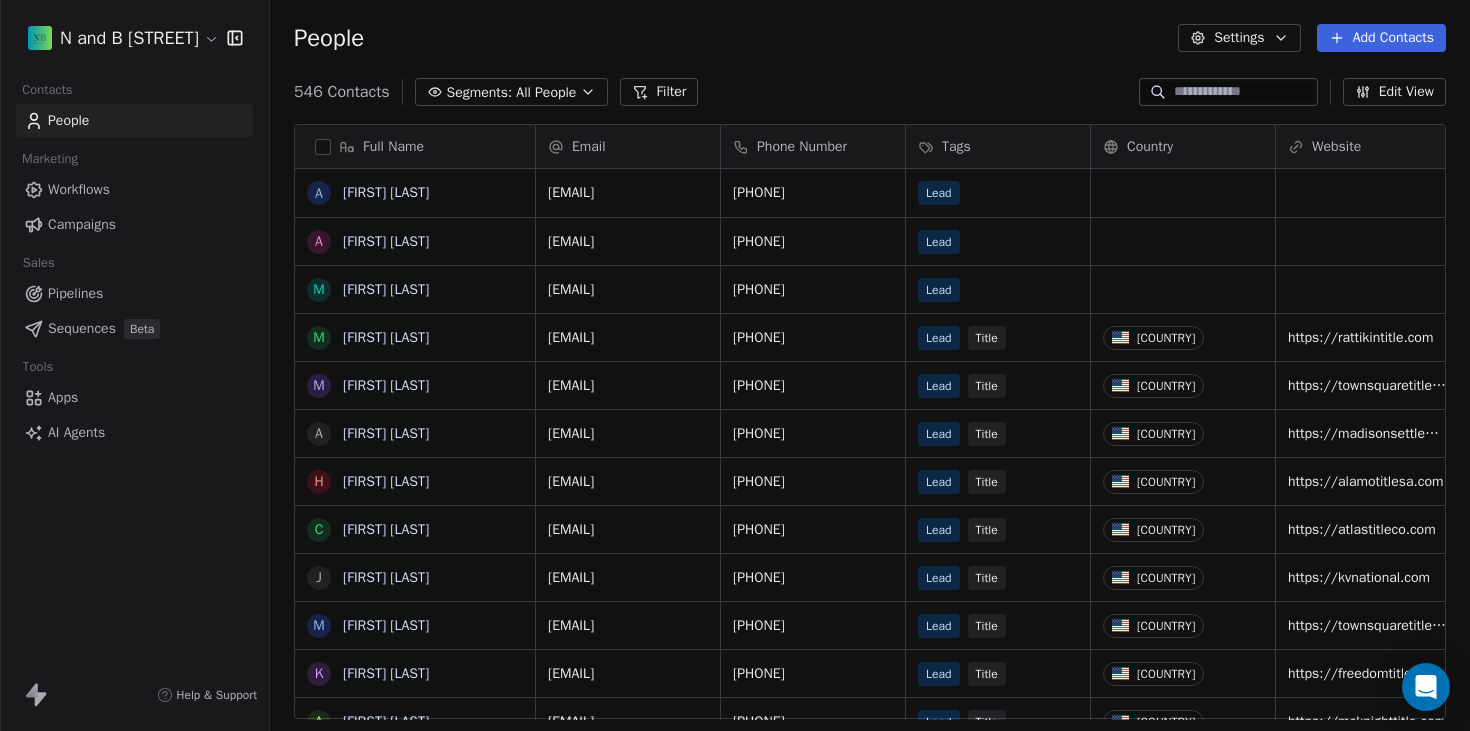 click on "Sequences" at bounding box center [82, 328] 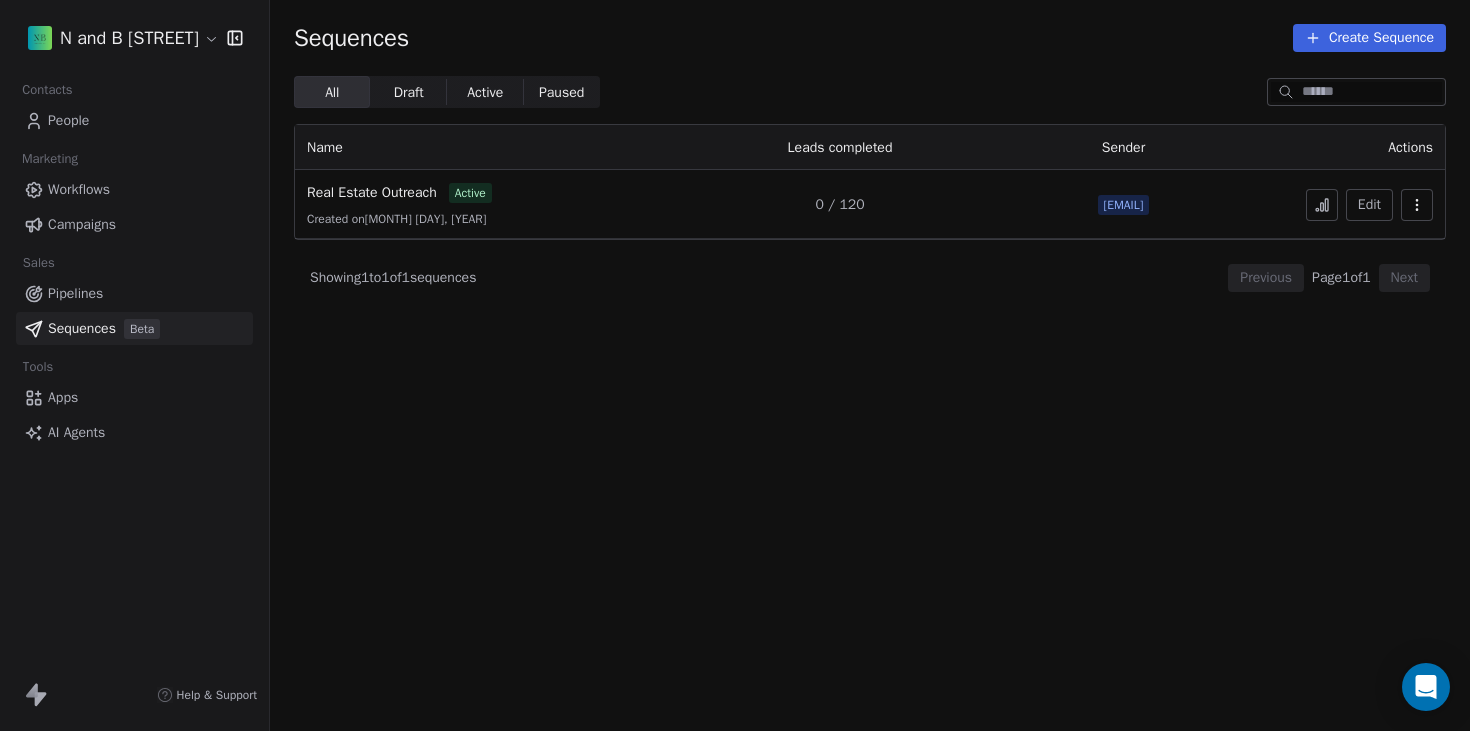 click on "0 / 120" at bounding box center [839, 204] 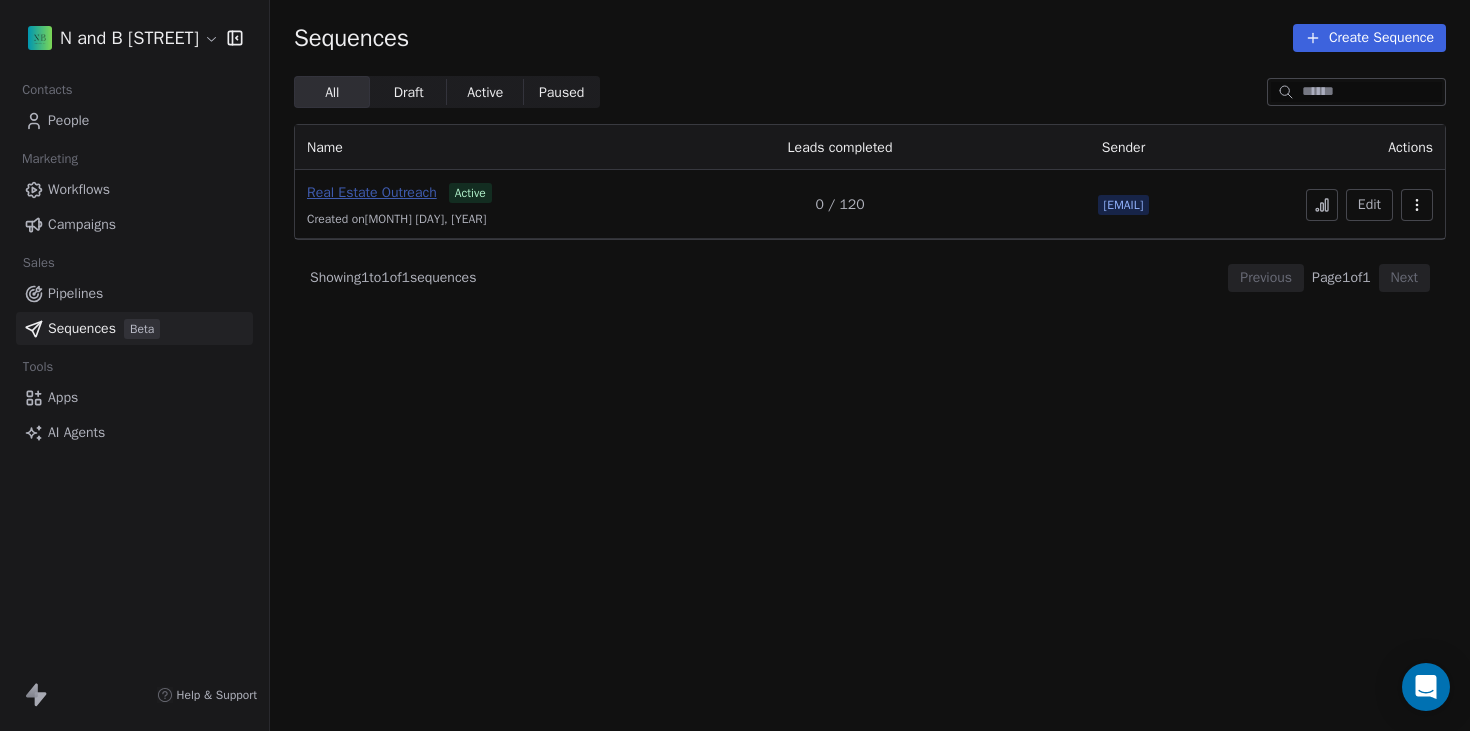click on "Real Estate Outreach" at bounding box center [372, 192] 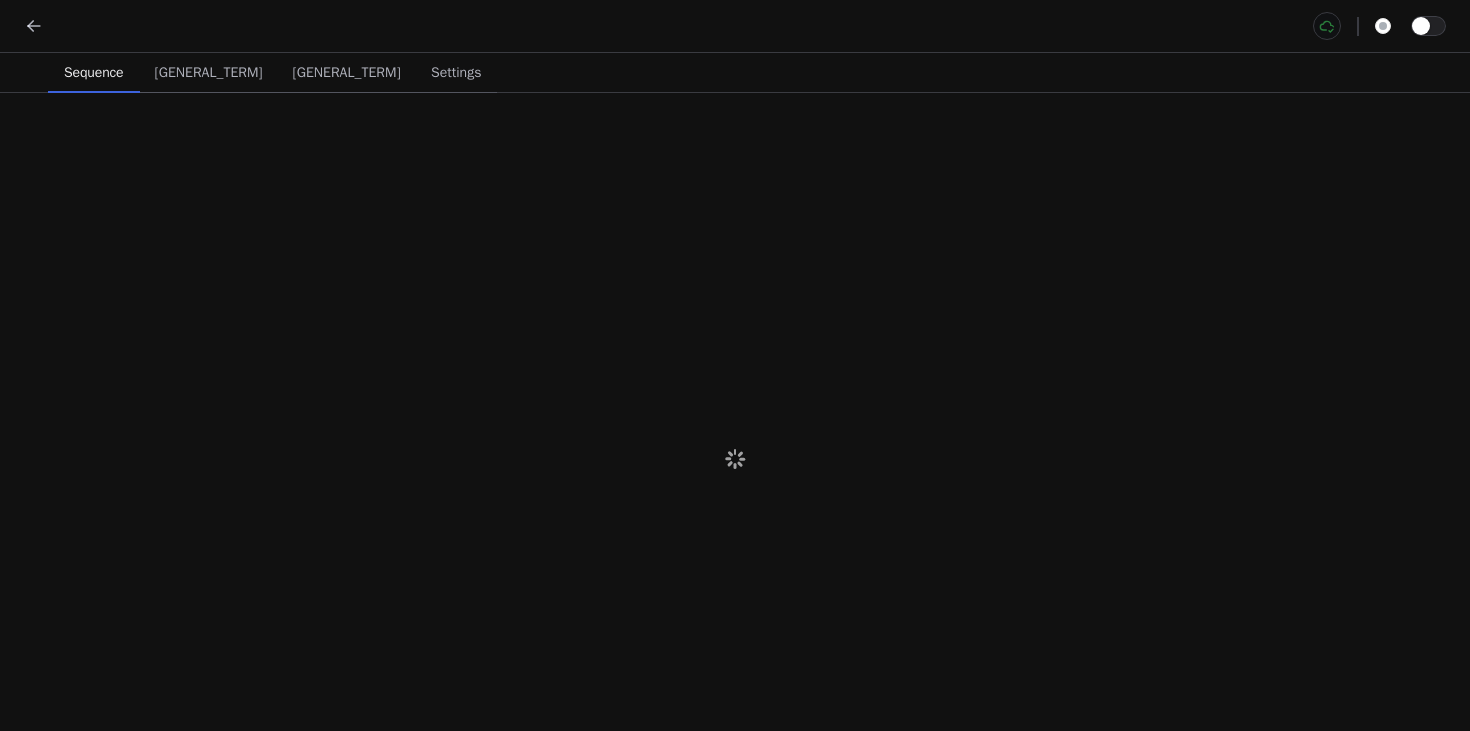 scroll, scrollTop: 0, scrollLeft: 0, axis: both 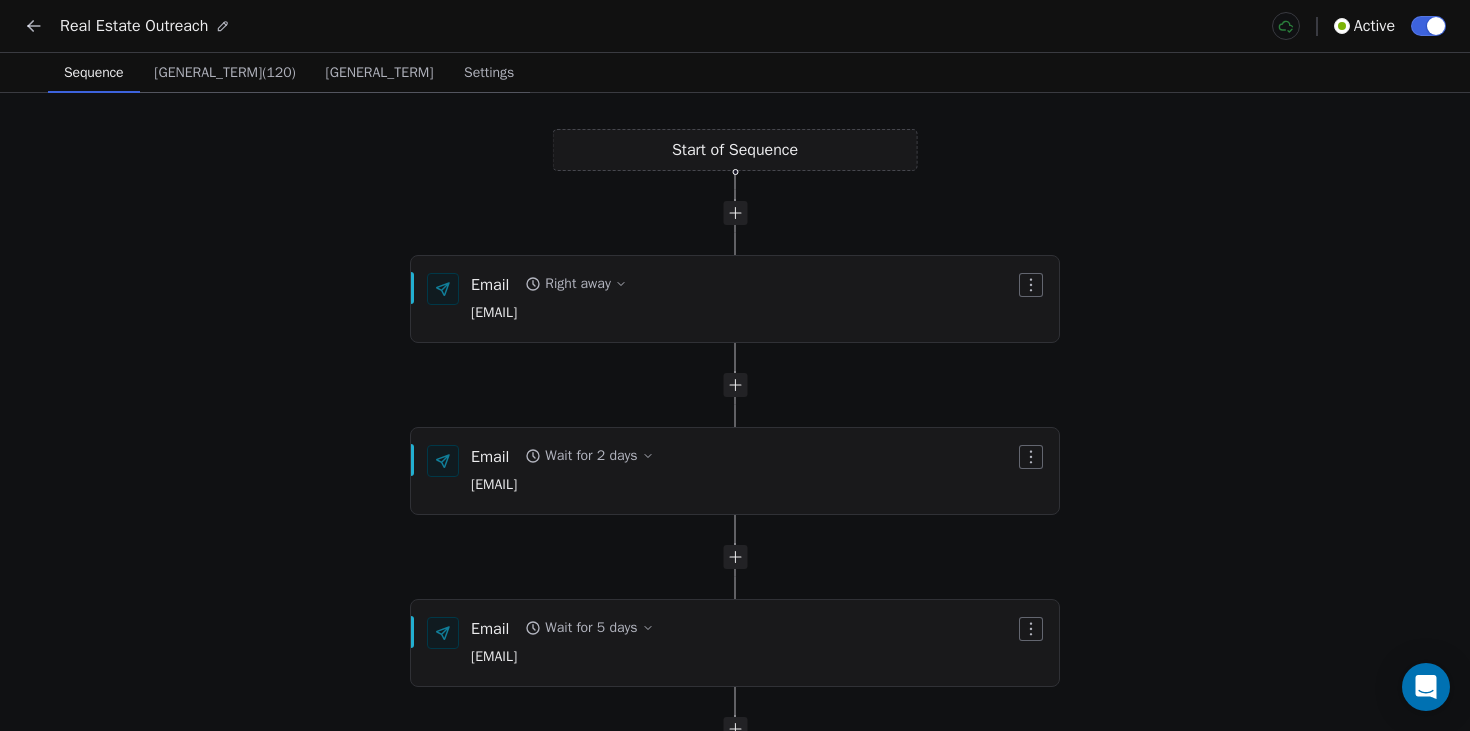 click on "Leads (120) Leads (120)" at bounding box center (225, 73) 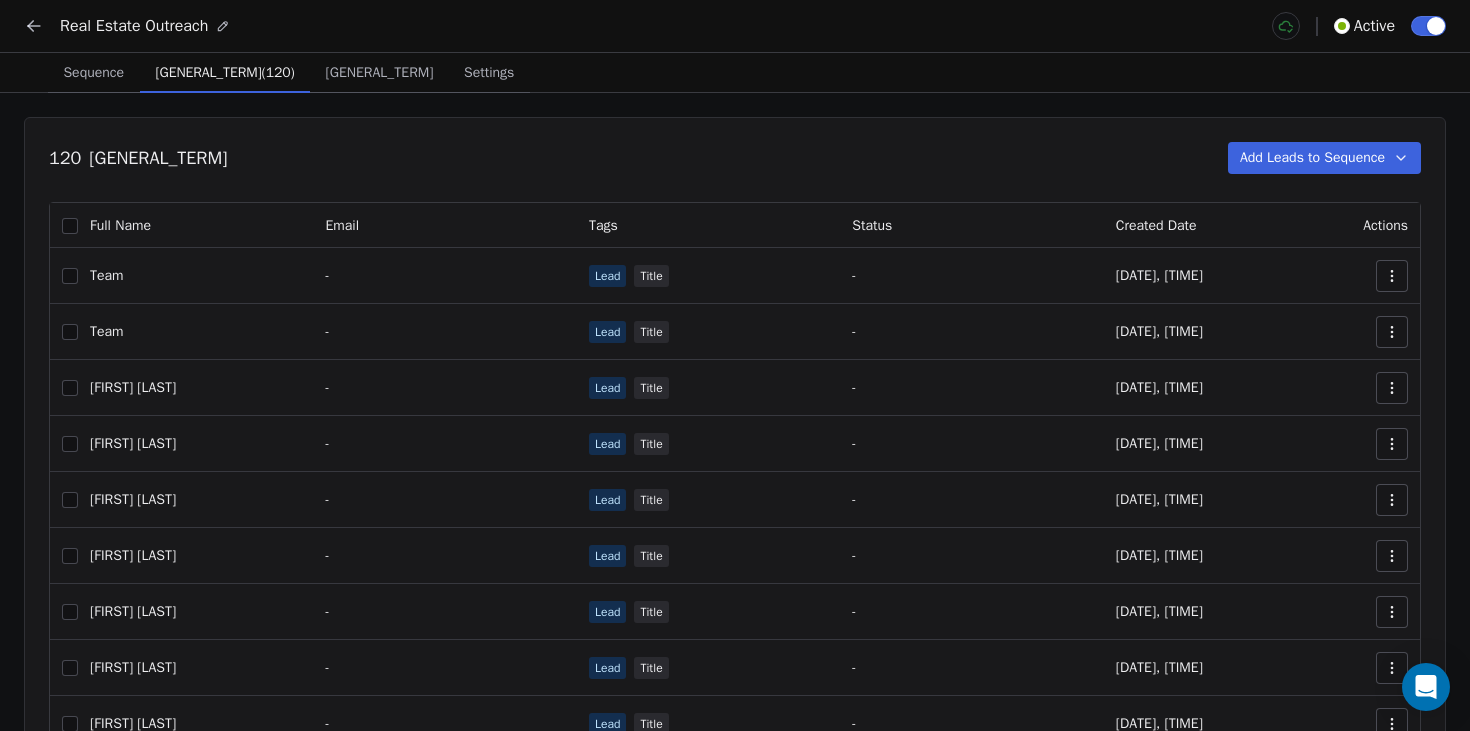 click 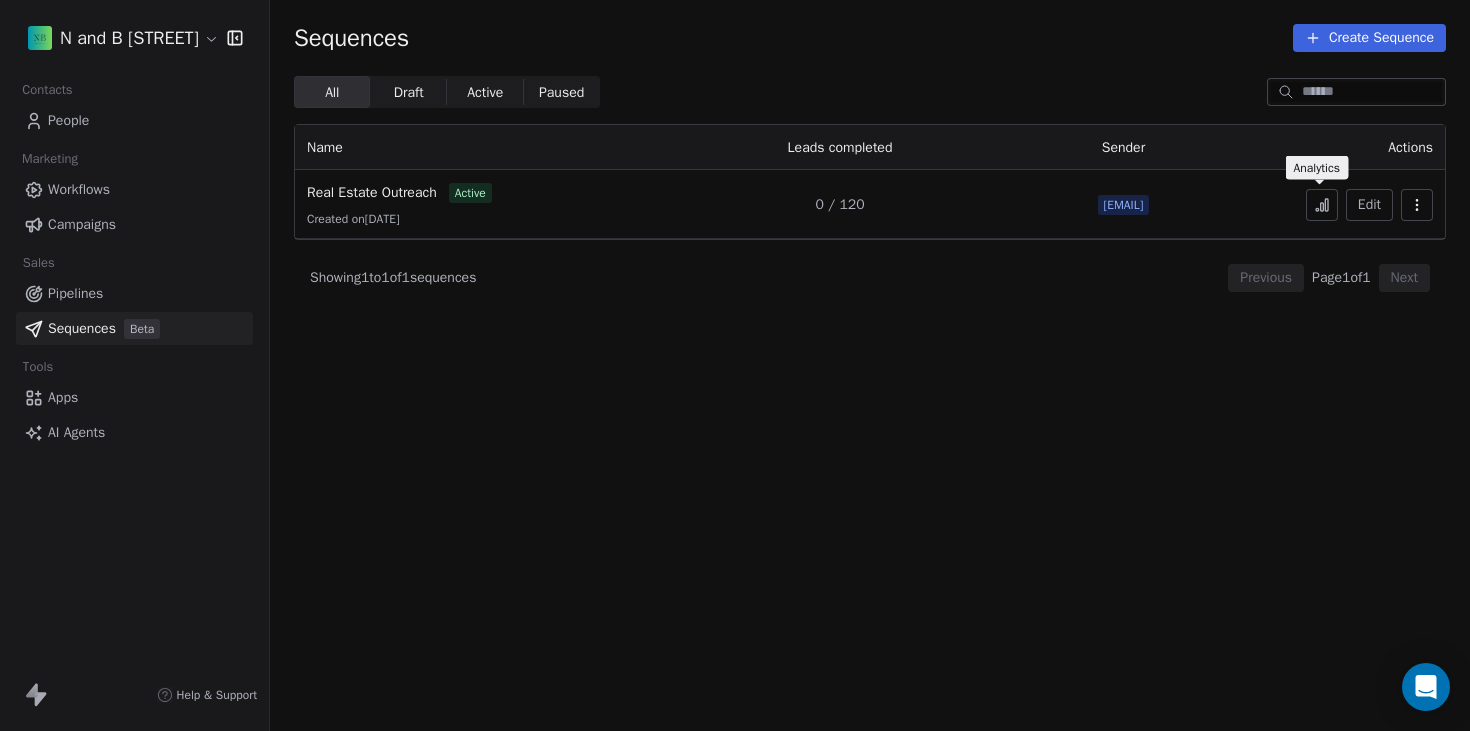 click at bounding box center (1322, 205) 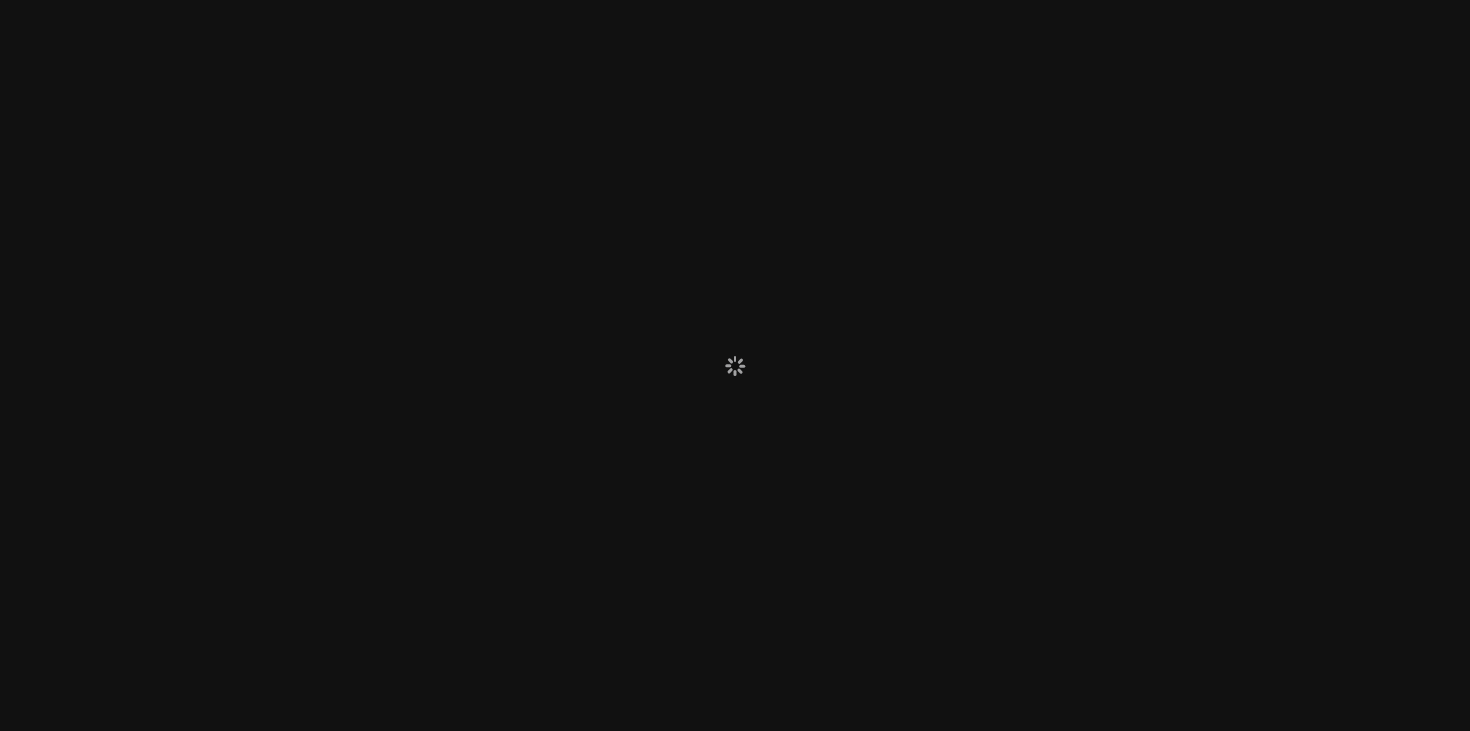 scroll, scrollTop: 0, scrollLeft: 0, axis: both 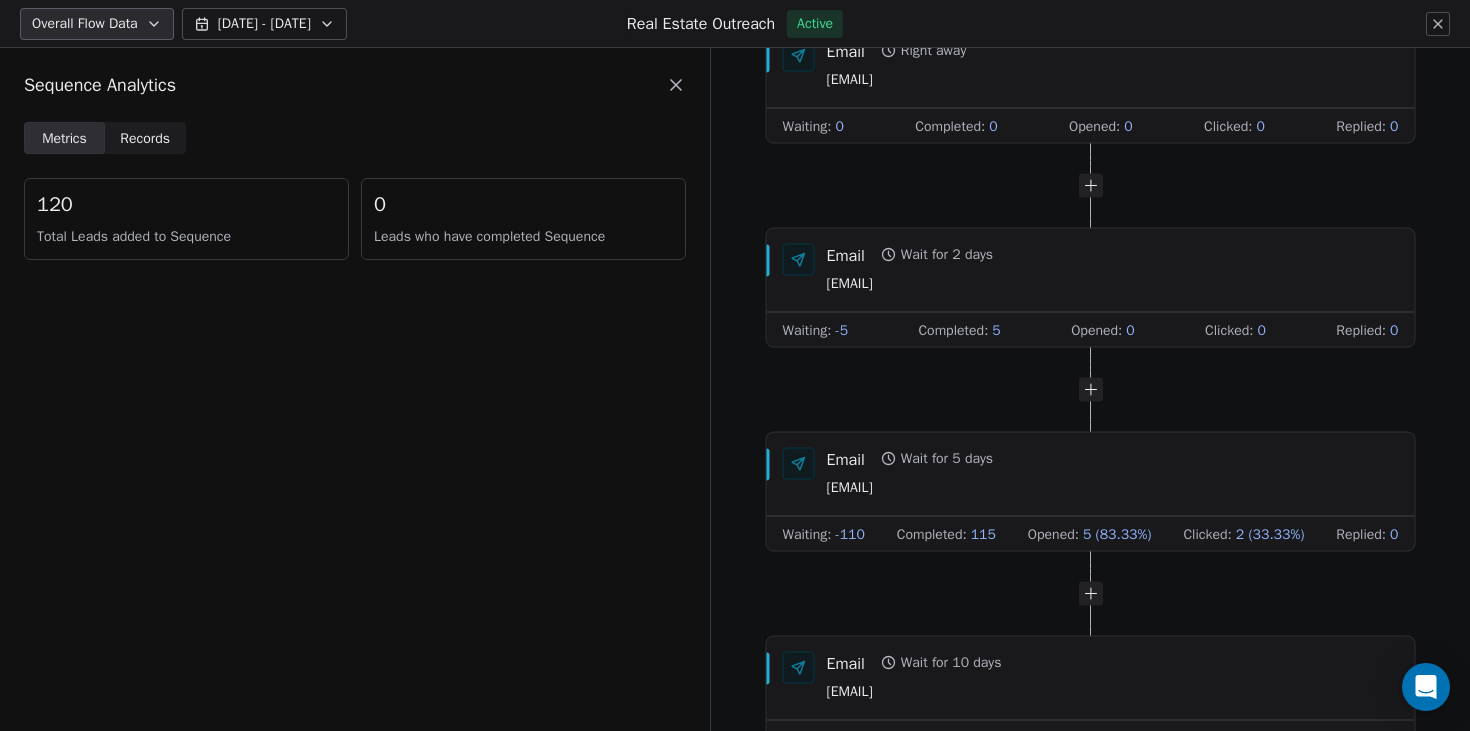 click on "Records" at bounding box center [145, 138] 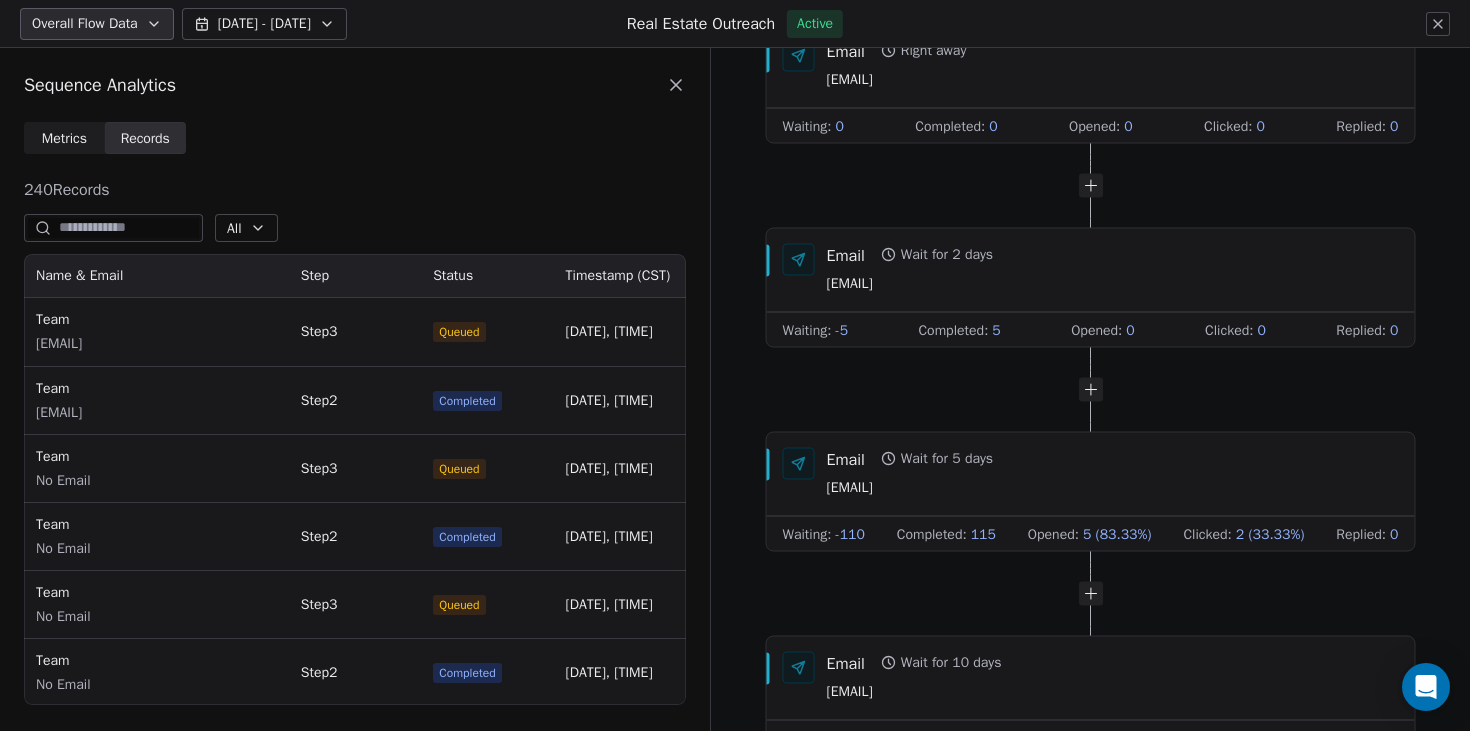 scroll, scrollTop: 1, scrollLeft: 1, axis: both 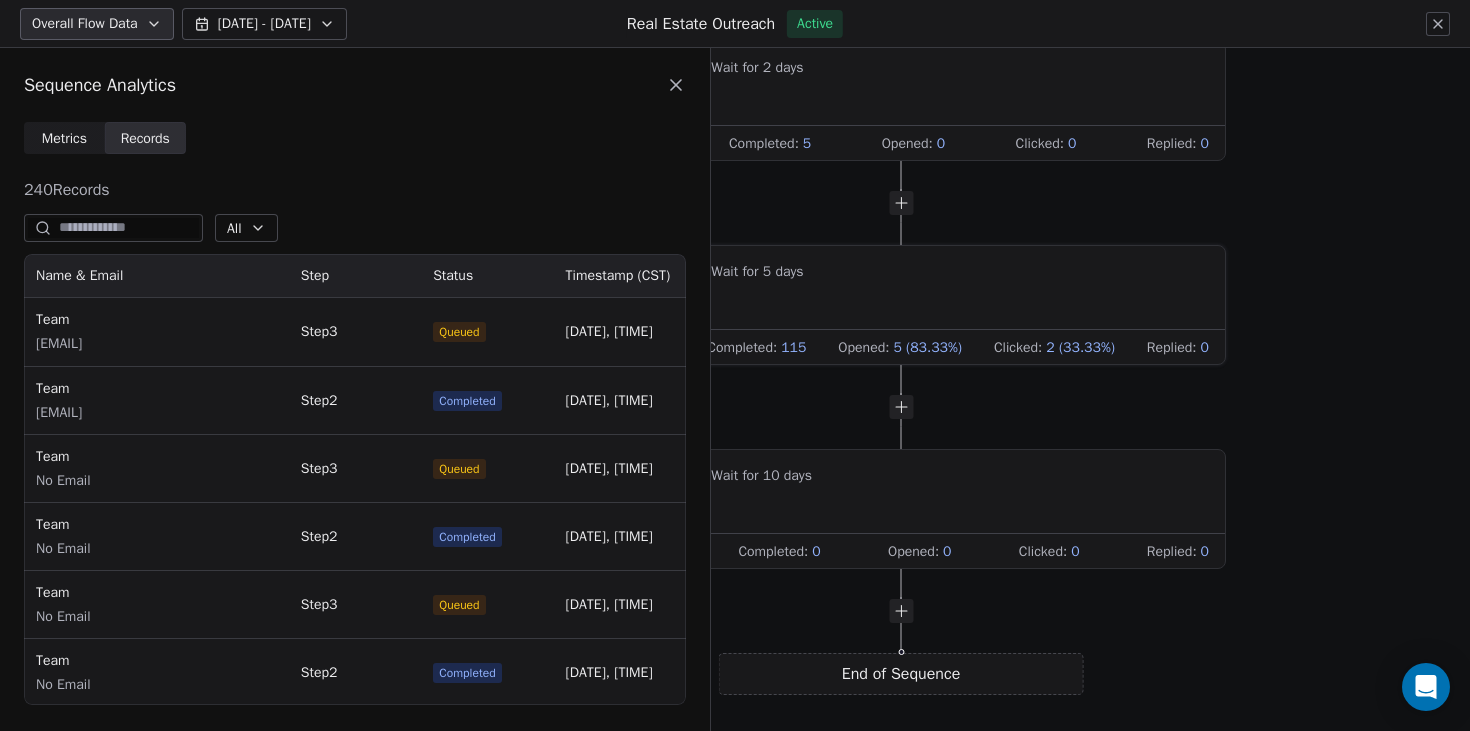 click on "5 (83.33%)" at bounding box center (927, 348) 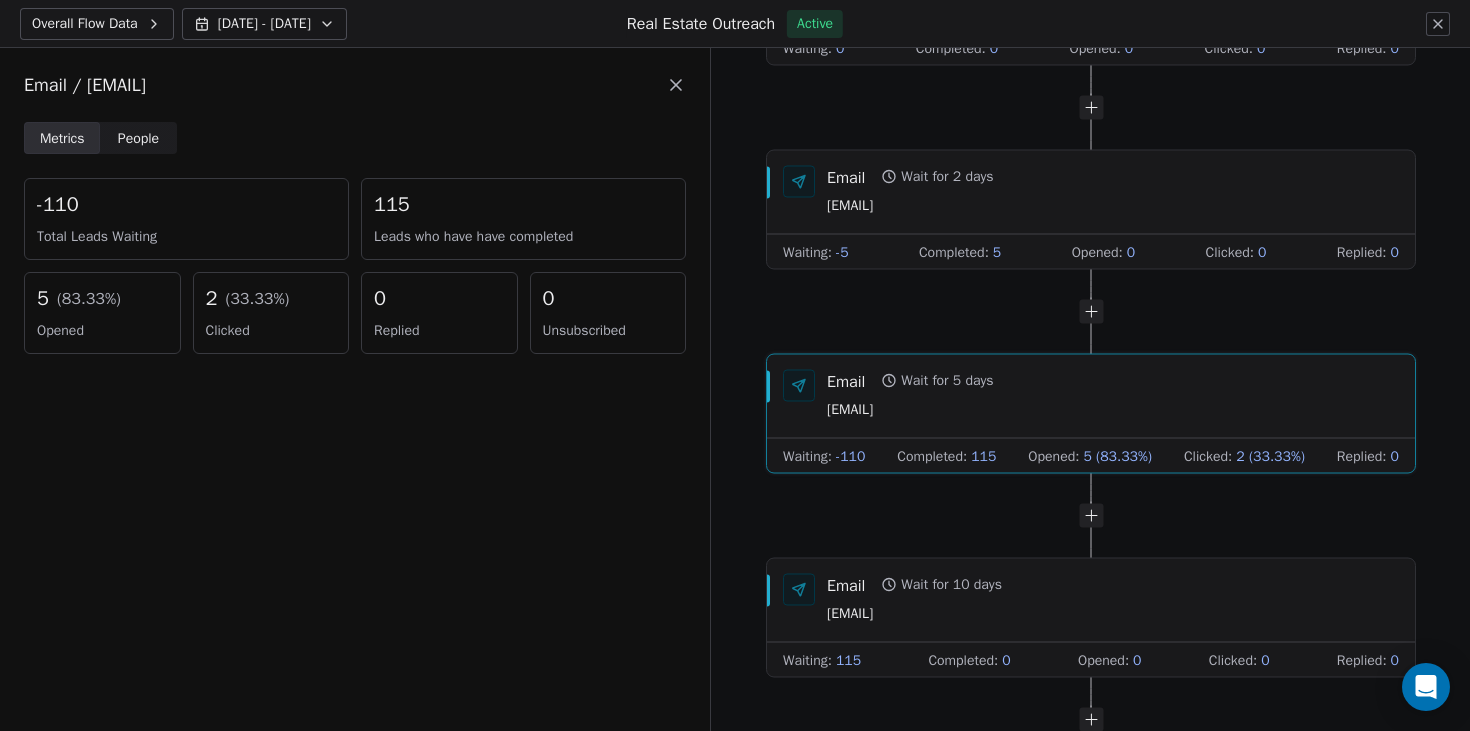 click on "5 ( 83.33 %)" at bounding box center [102, 299] 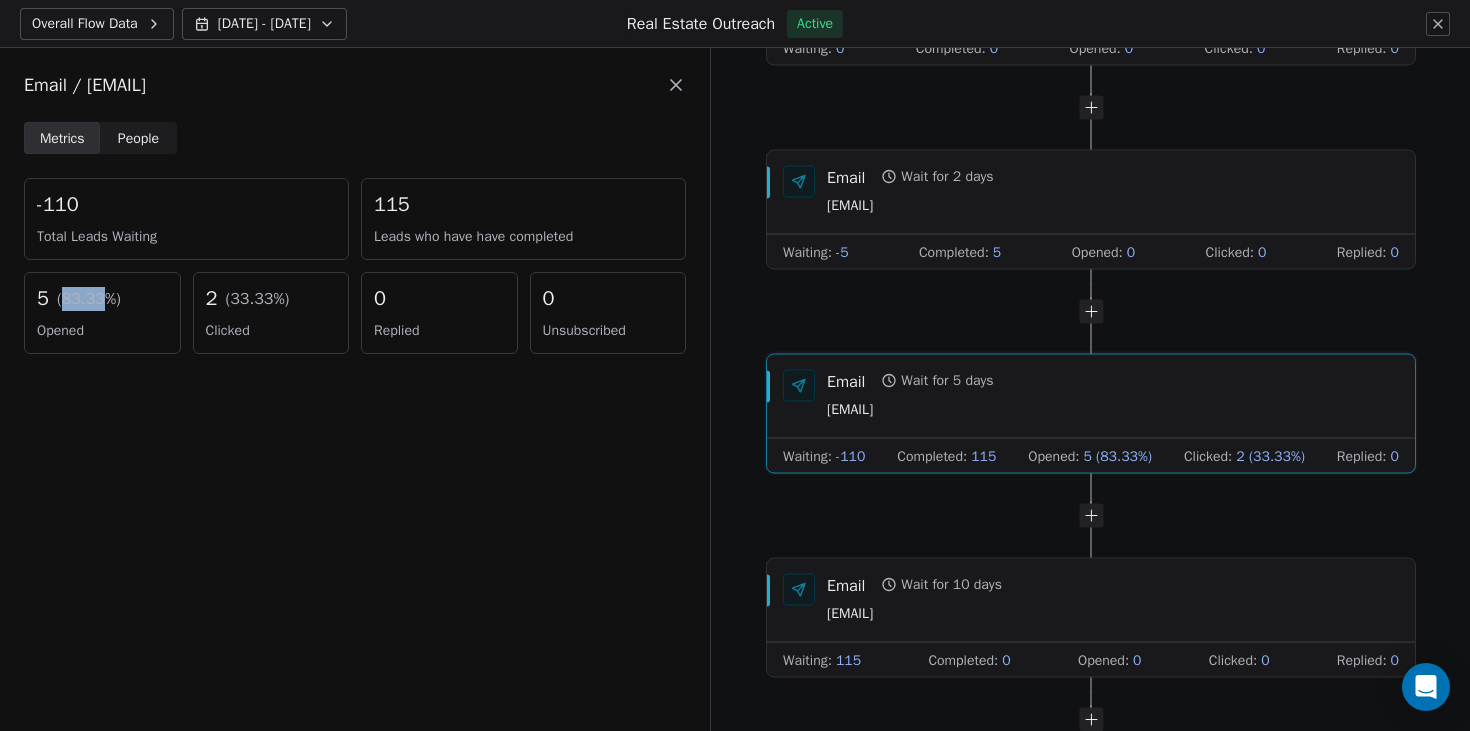 click on "( 83.33 %)" at bounding box center [89, 299] 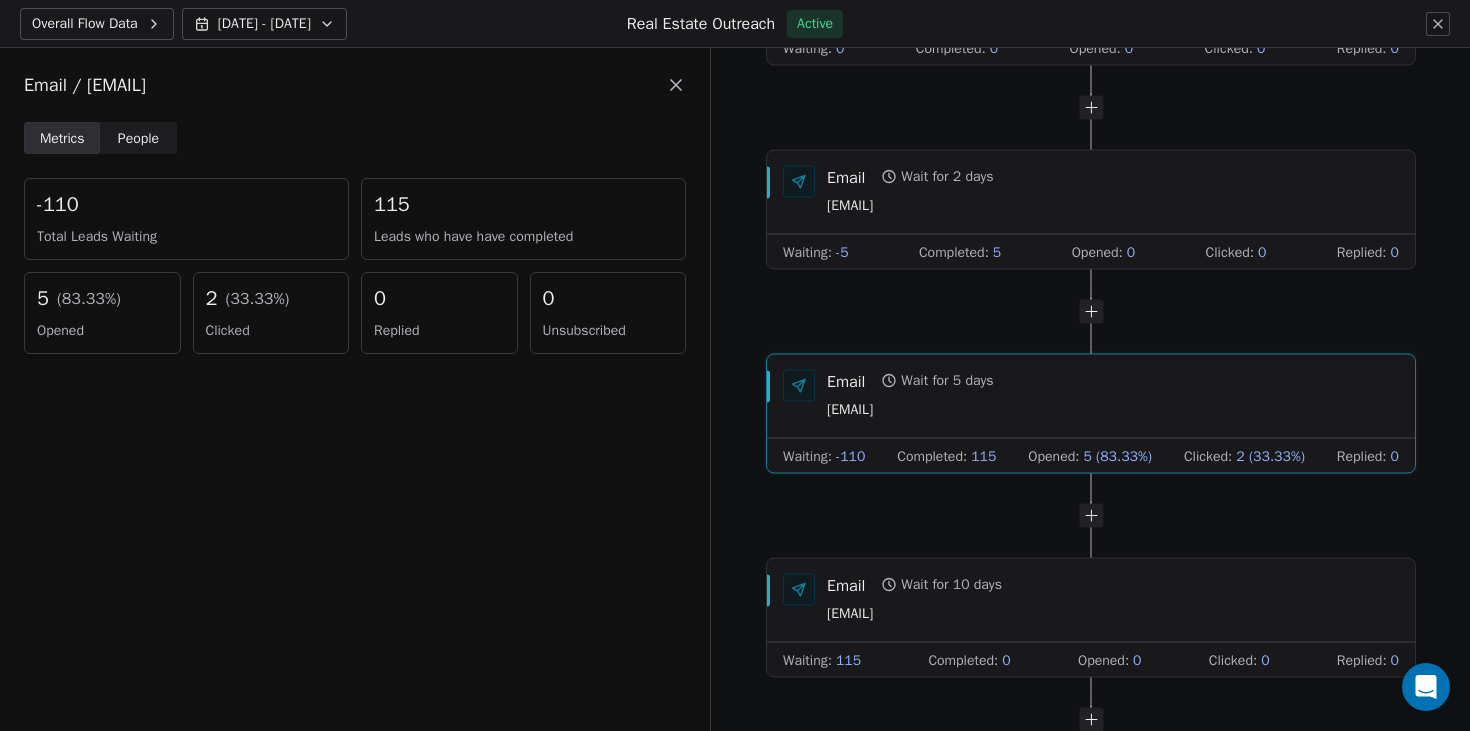 click on "Opened" at bounding box center (102, 331) 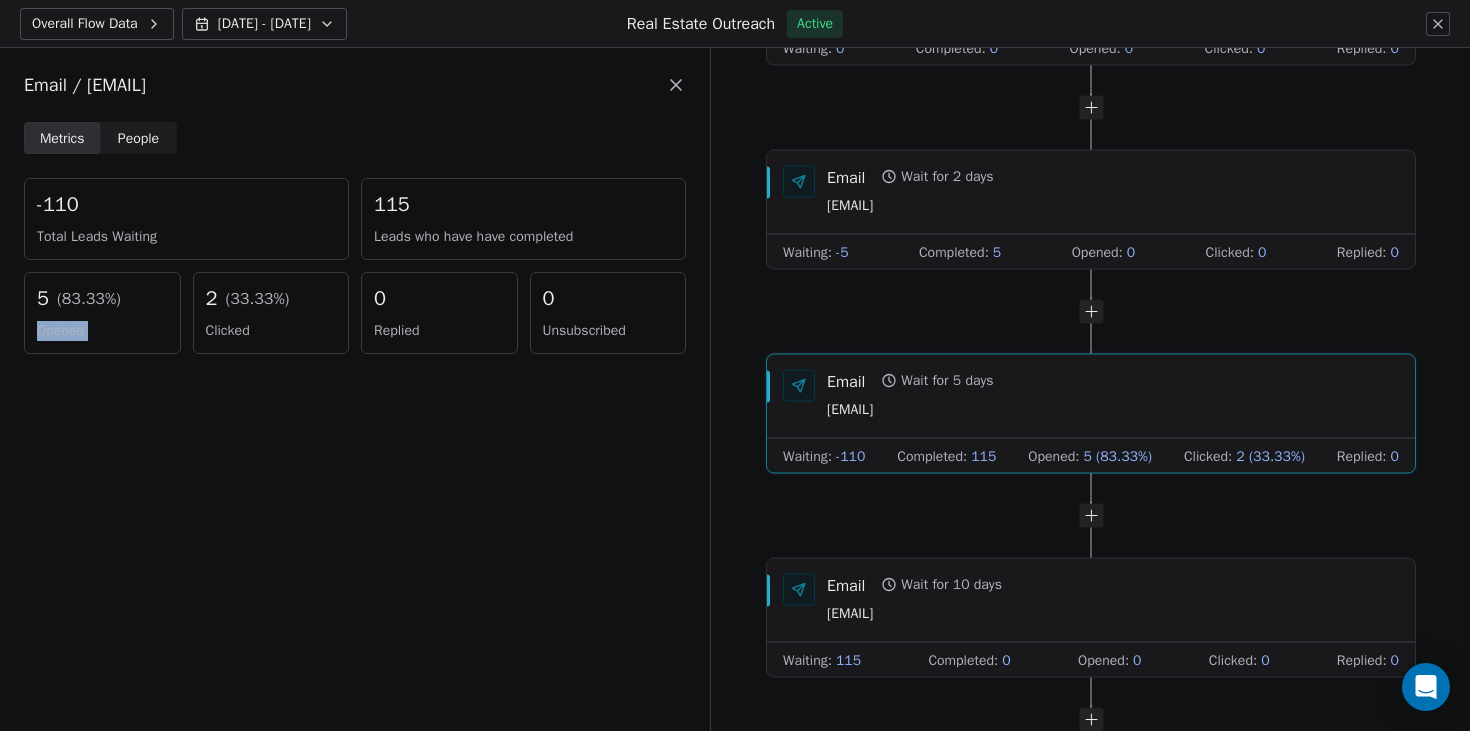 click on "Opened" at bounding box center (102, 331) 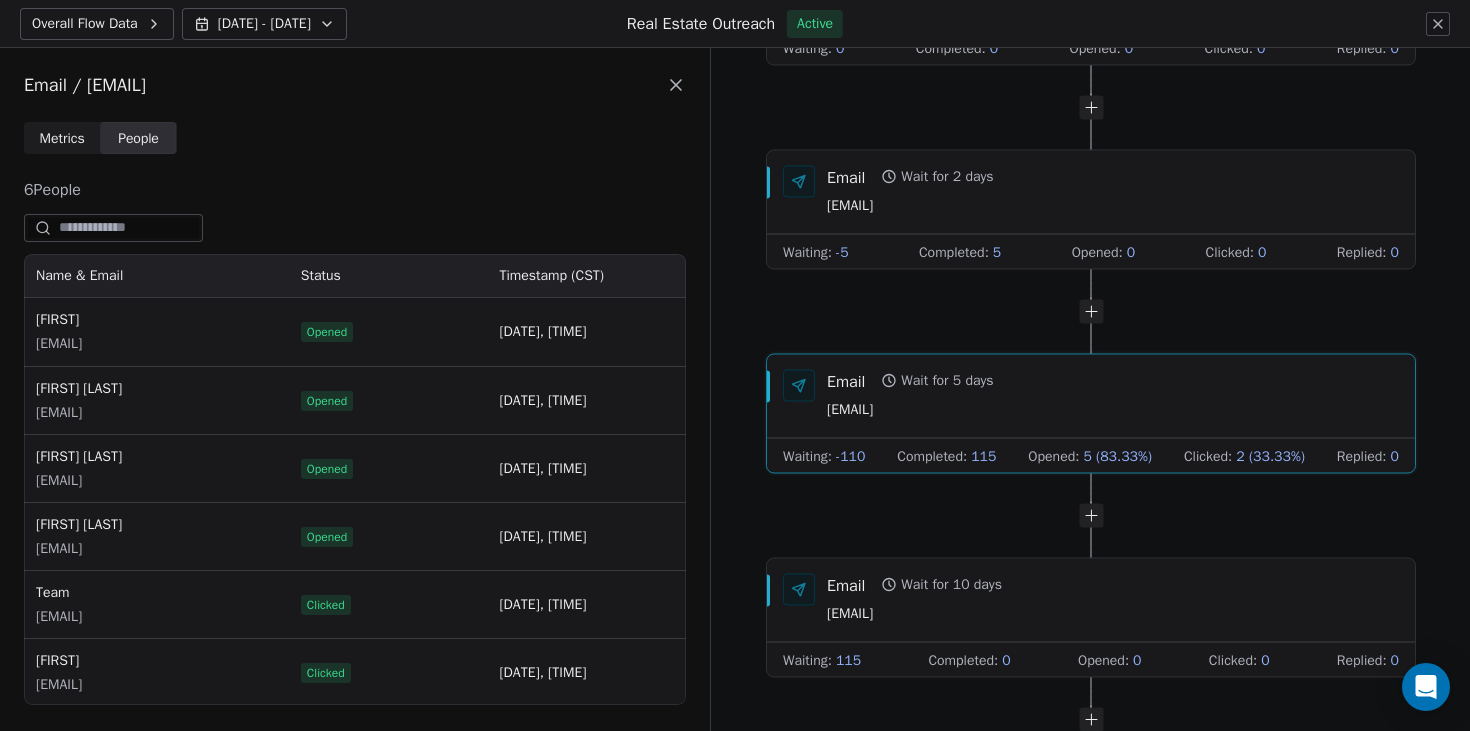 scroll, scrollTop: 1, scrollLeft: 1, axis: both 